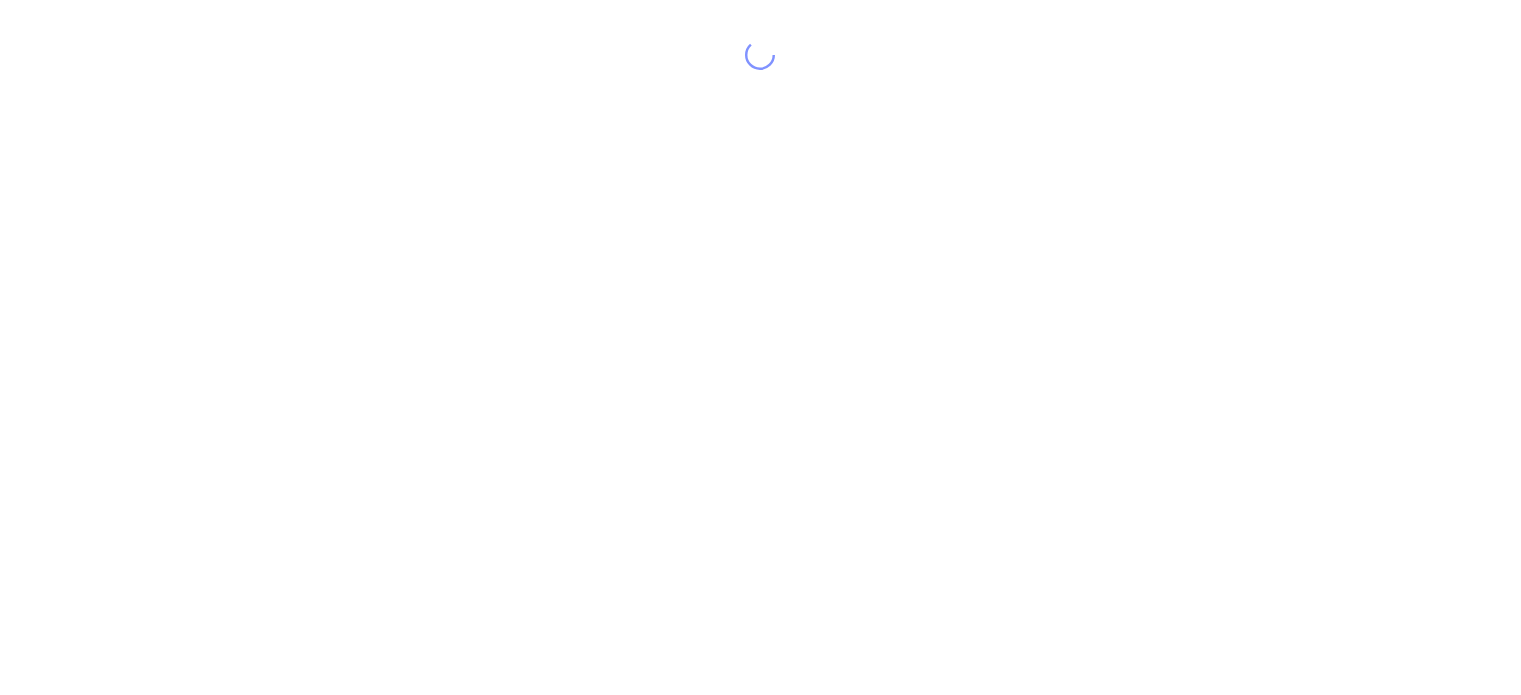 scroll, scrollTop: 0, scrollLeft: 0, axis: both 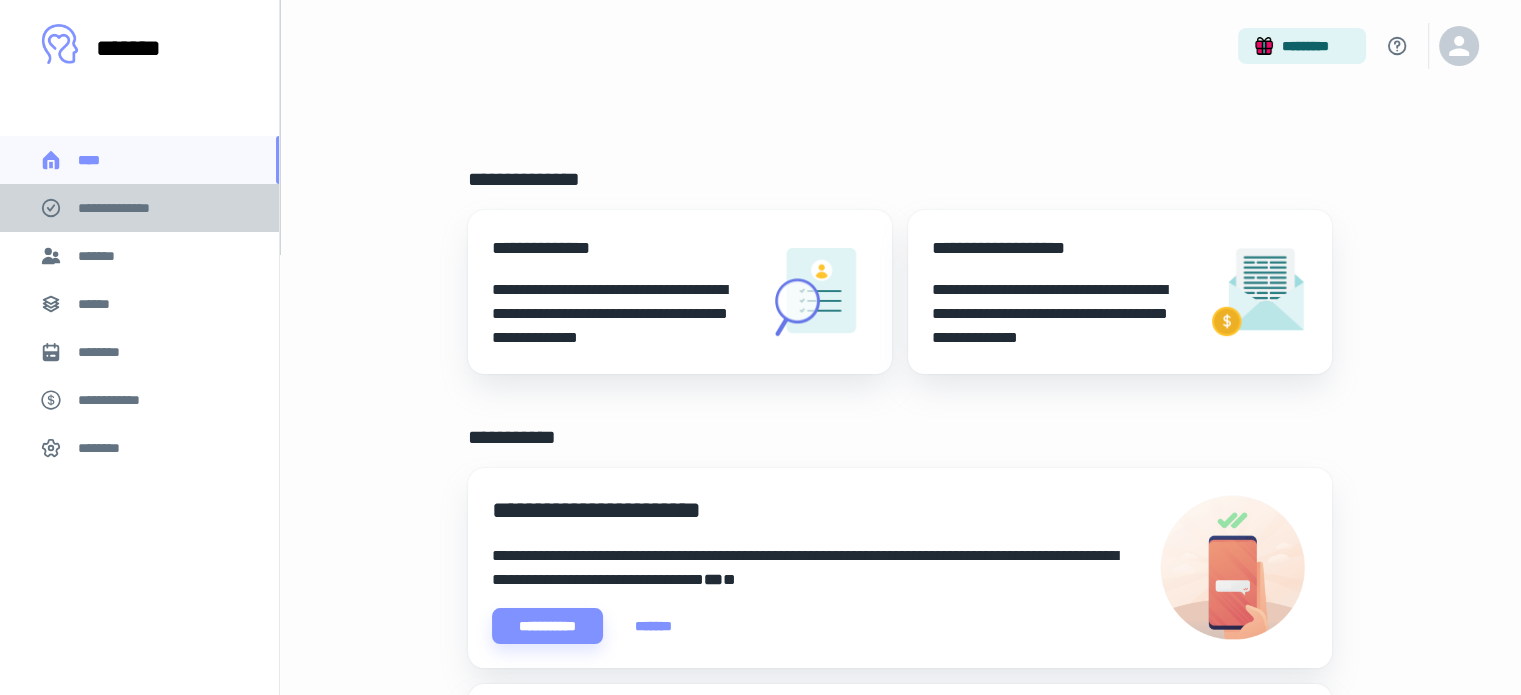 click on "**********" at bounding box center (139, 208) 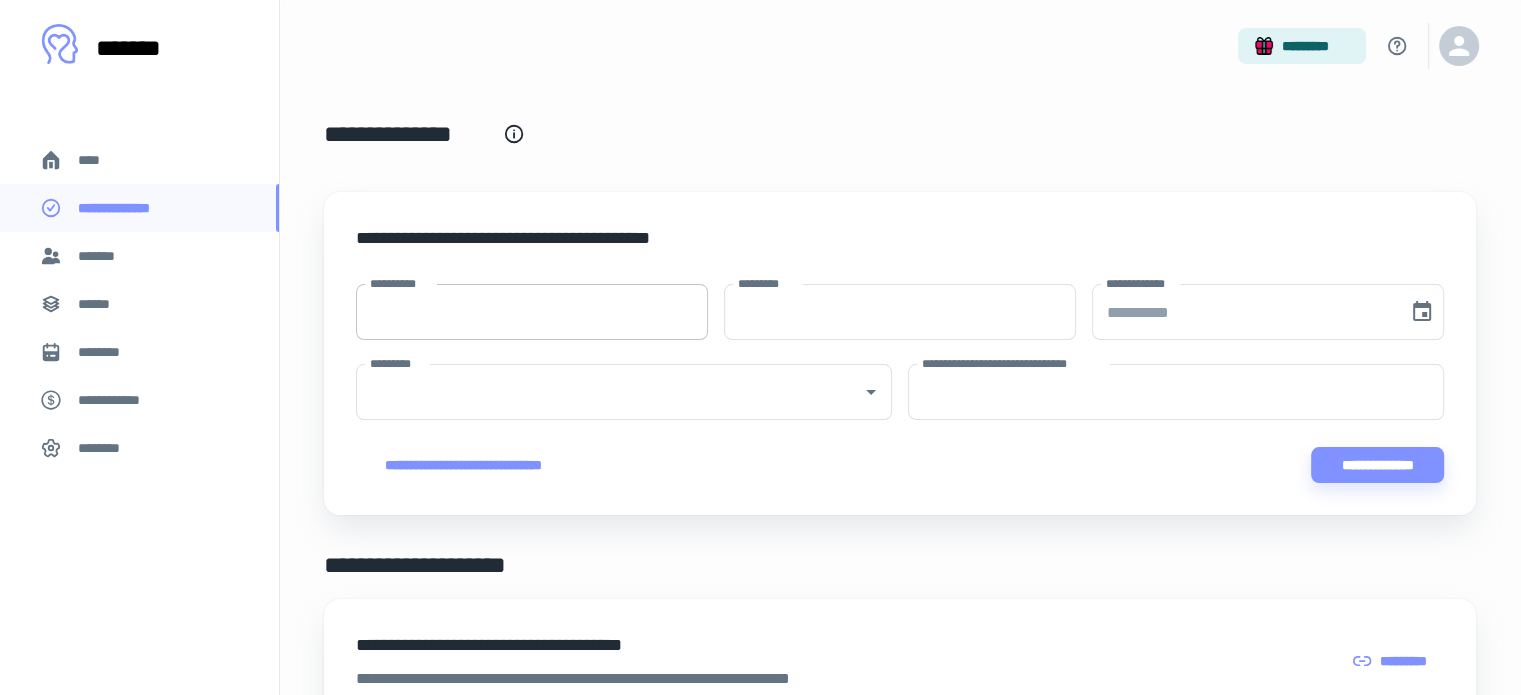 click on "**********" at bounding box center (532, 312) 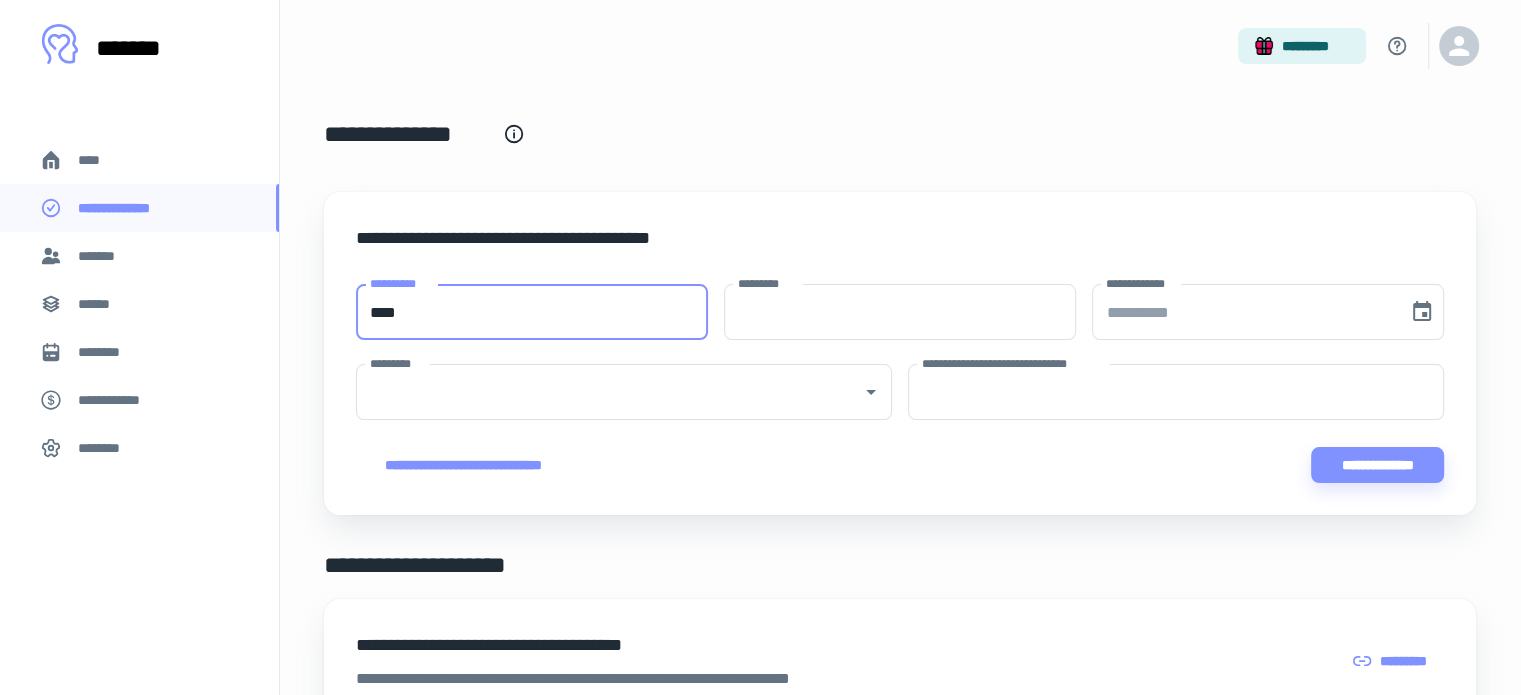 type on "****" 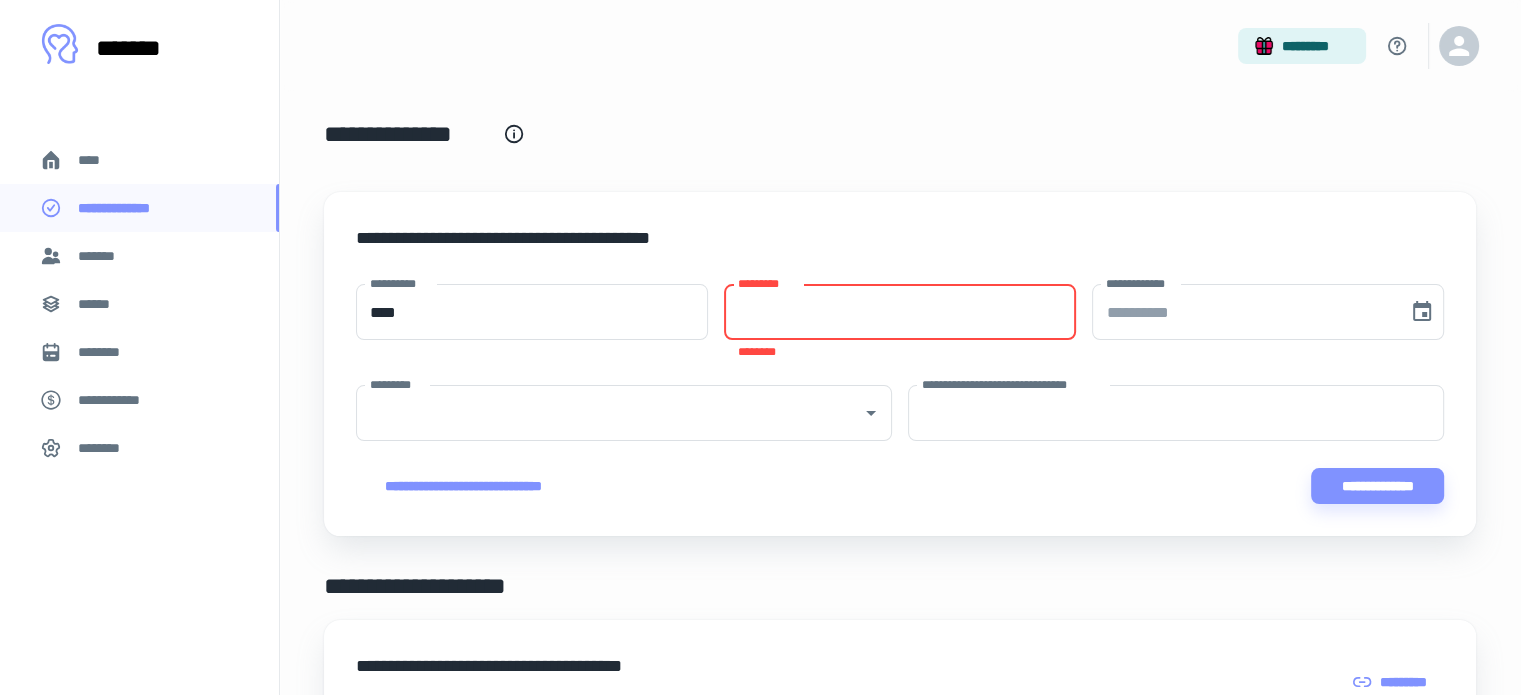 click on "*********" at bounding box center (900, 312) 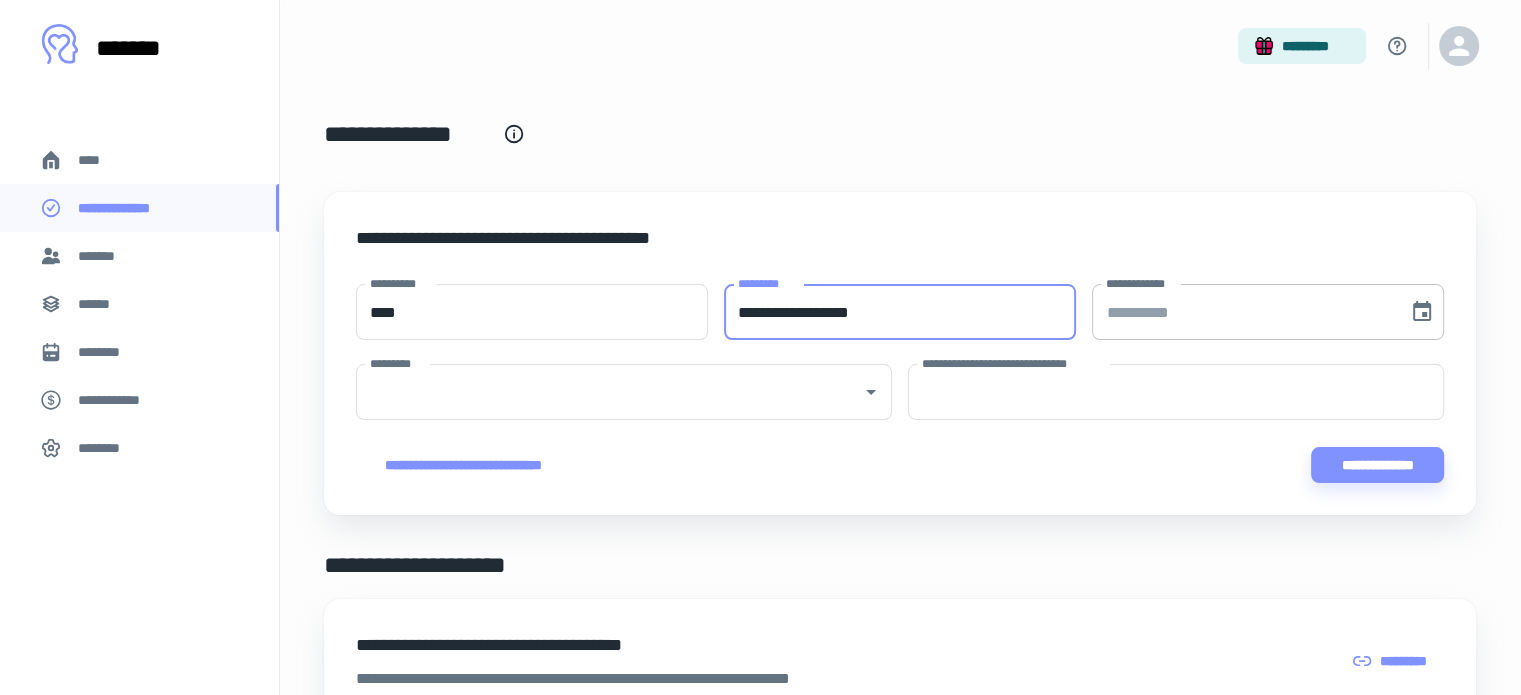 type on "**********" 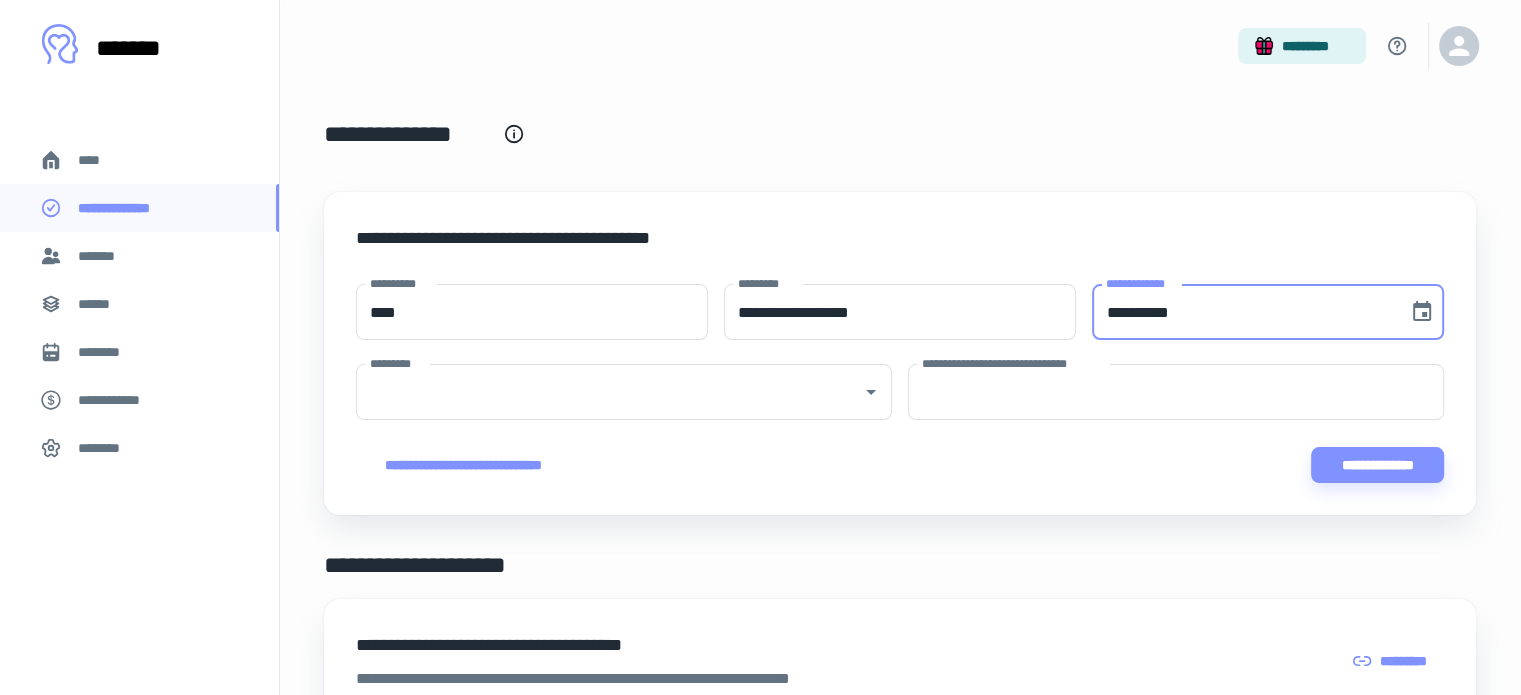 click on "**********" at bounding box center (1243, 312) 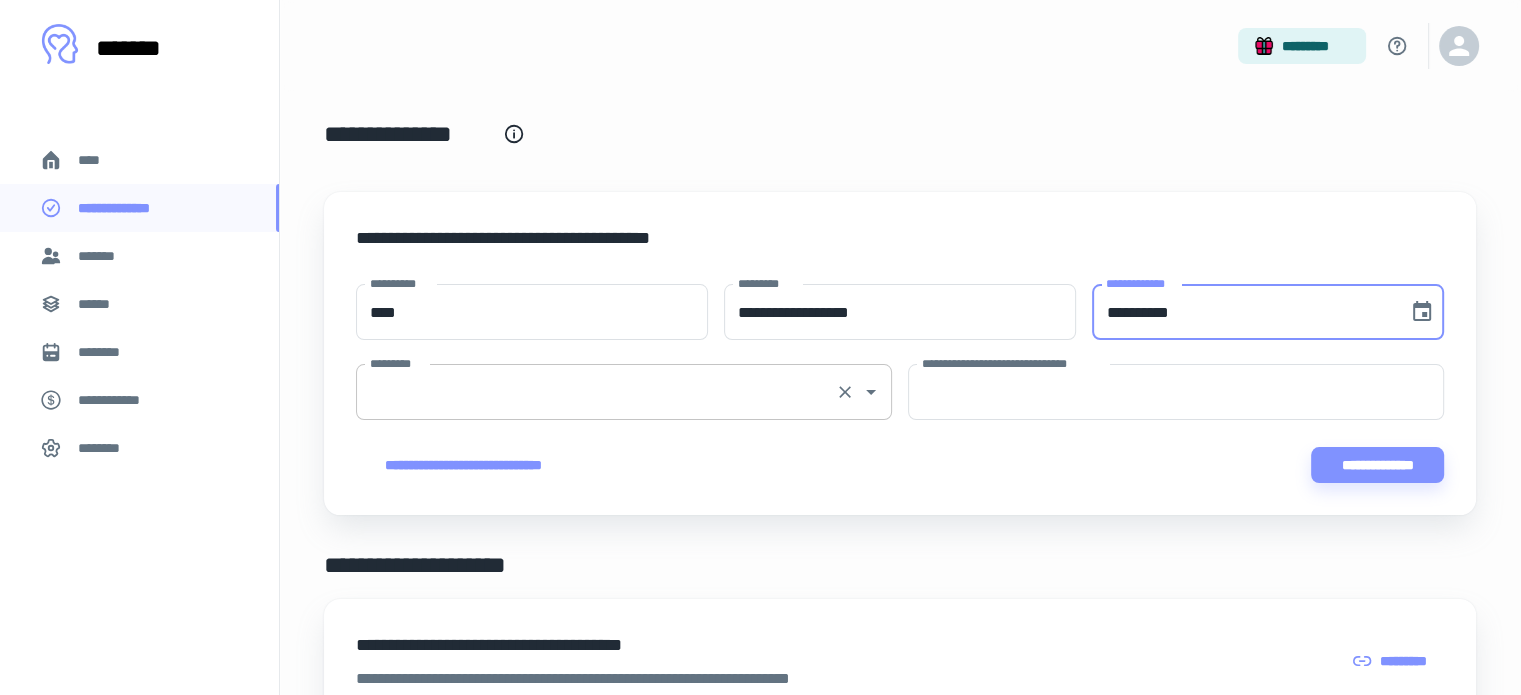 type on "**********" 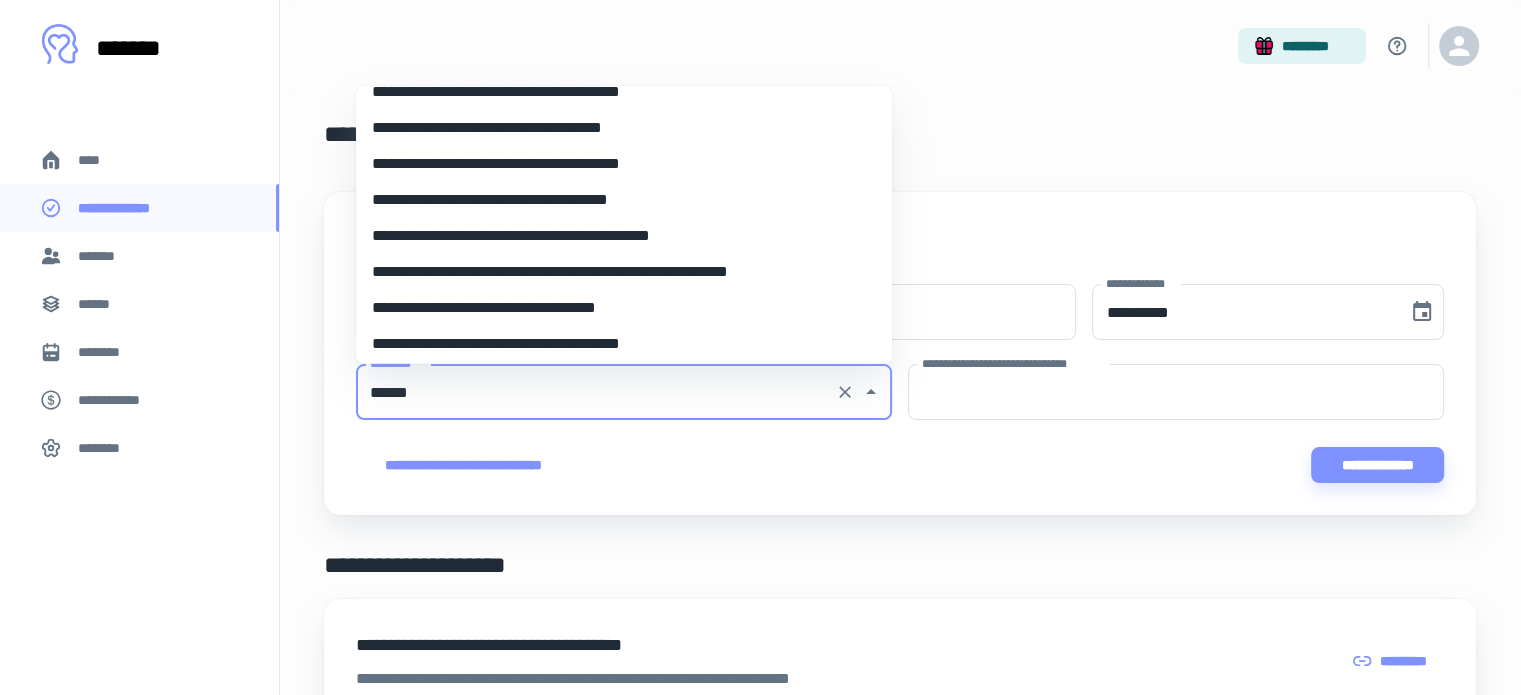 scroll, scrollTop: 241, scrollLeft: 0, axis: vertical 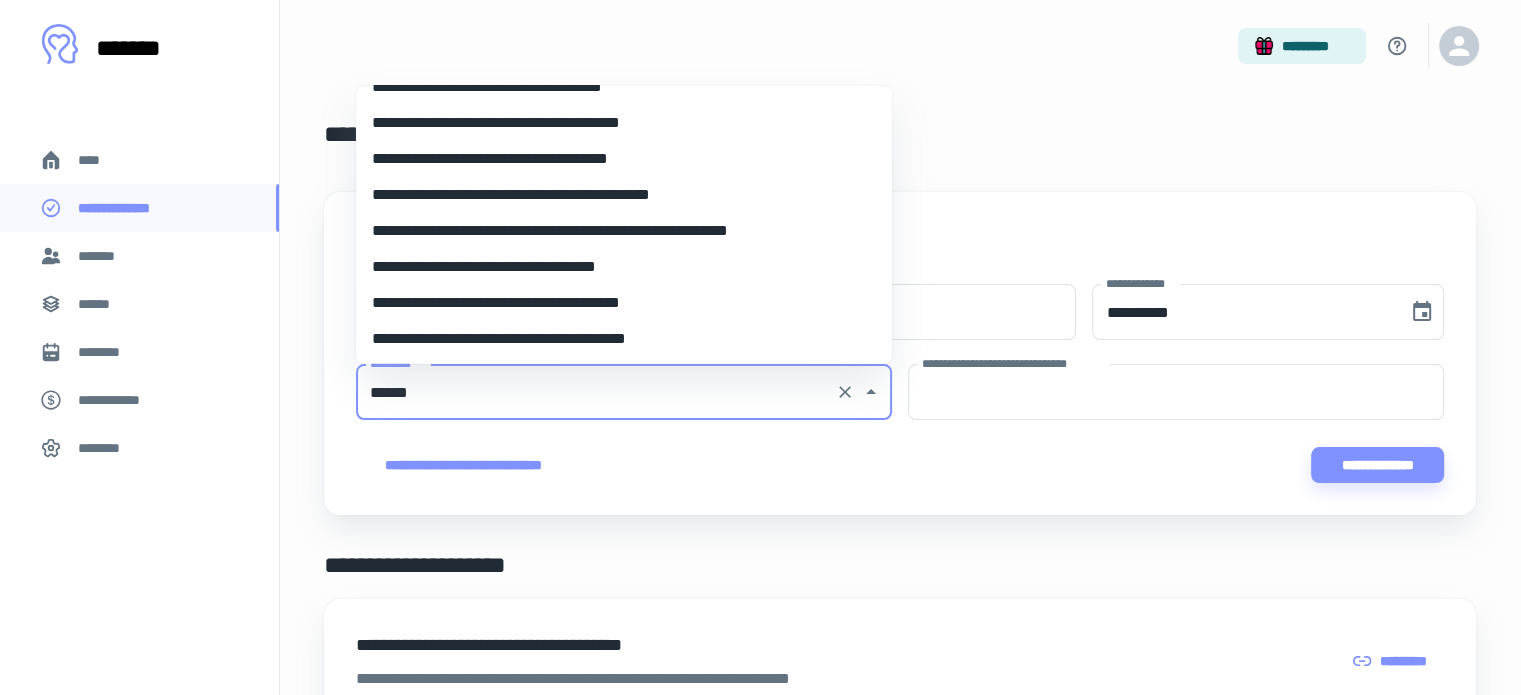 click on "**********" at bounding box center (616, 267) 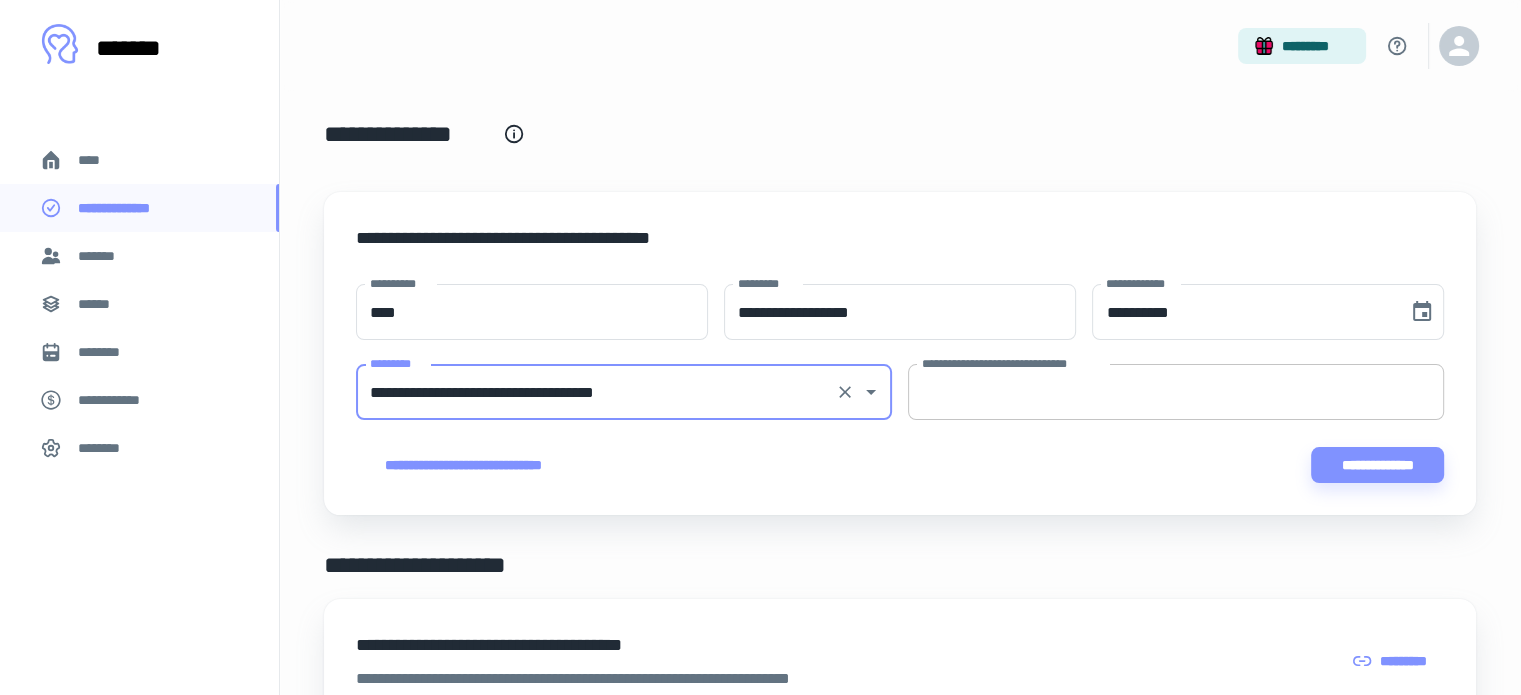 type on "**********" 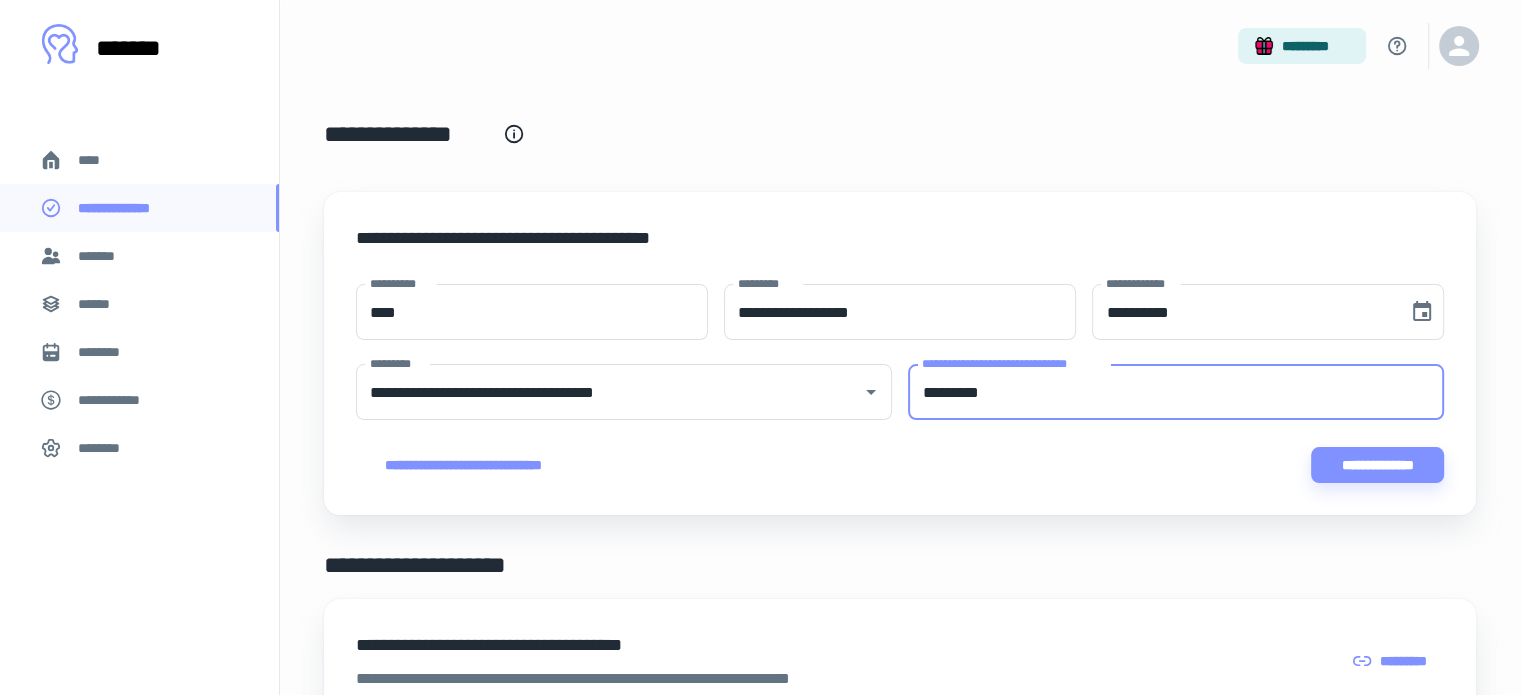 type on "*********" 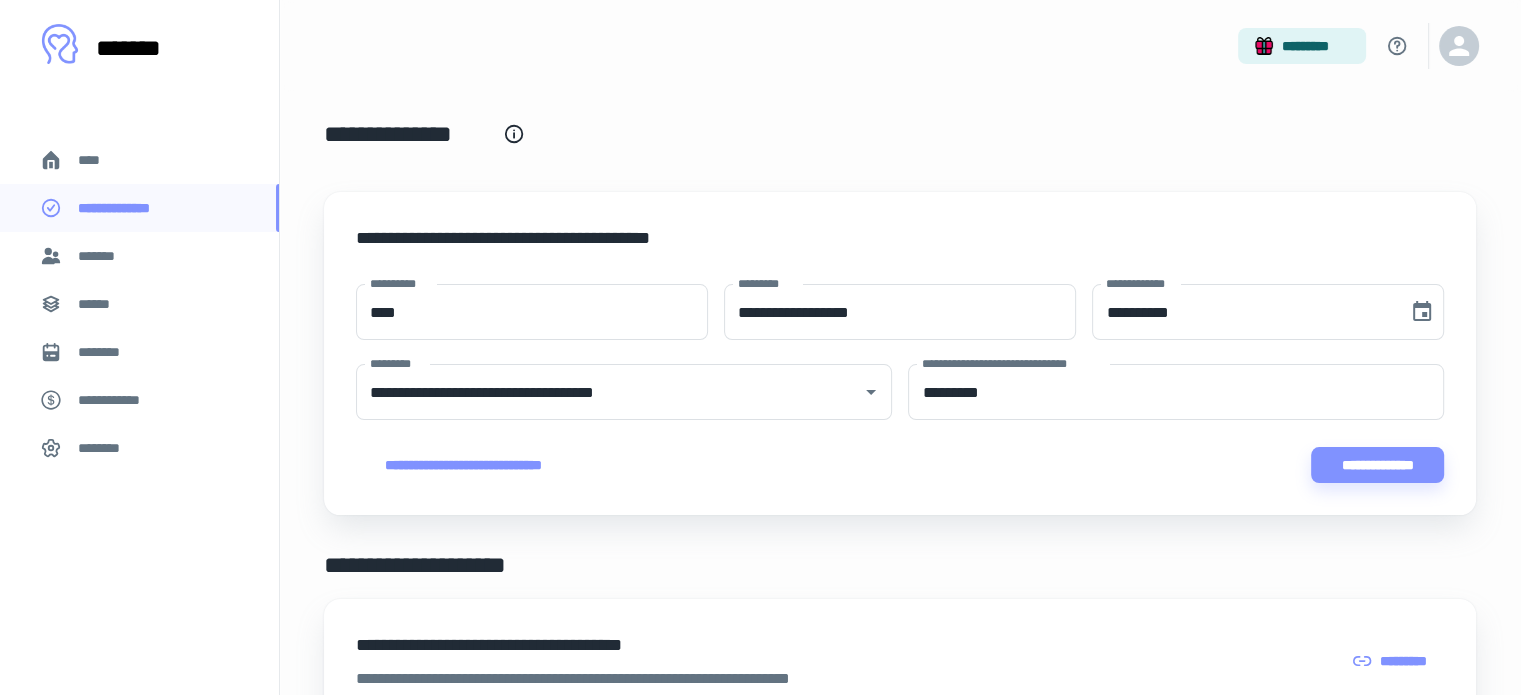 click on "**********" at bounding box center (900, 353) 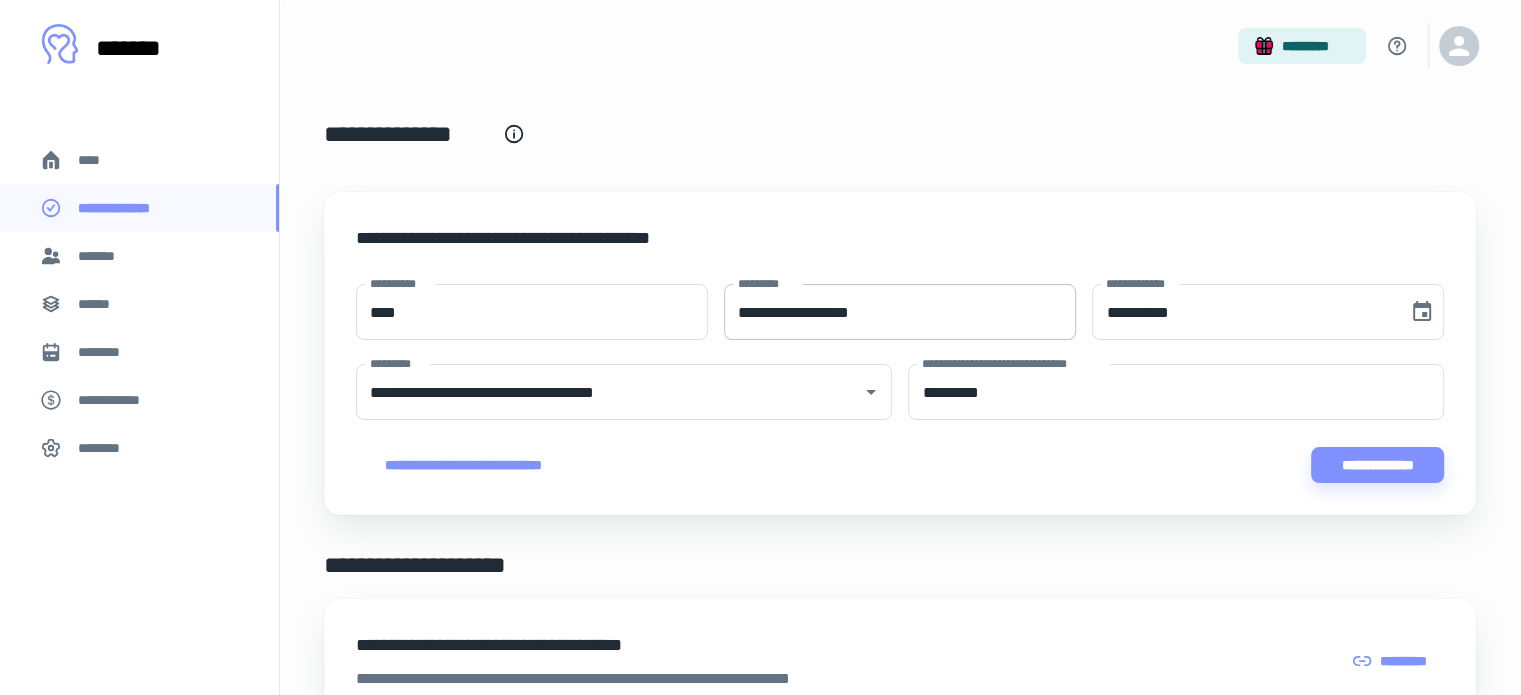 click on "**********" at bounding box center [900, 312] 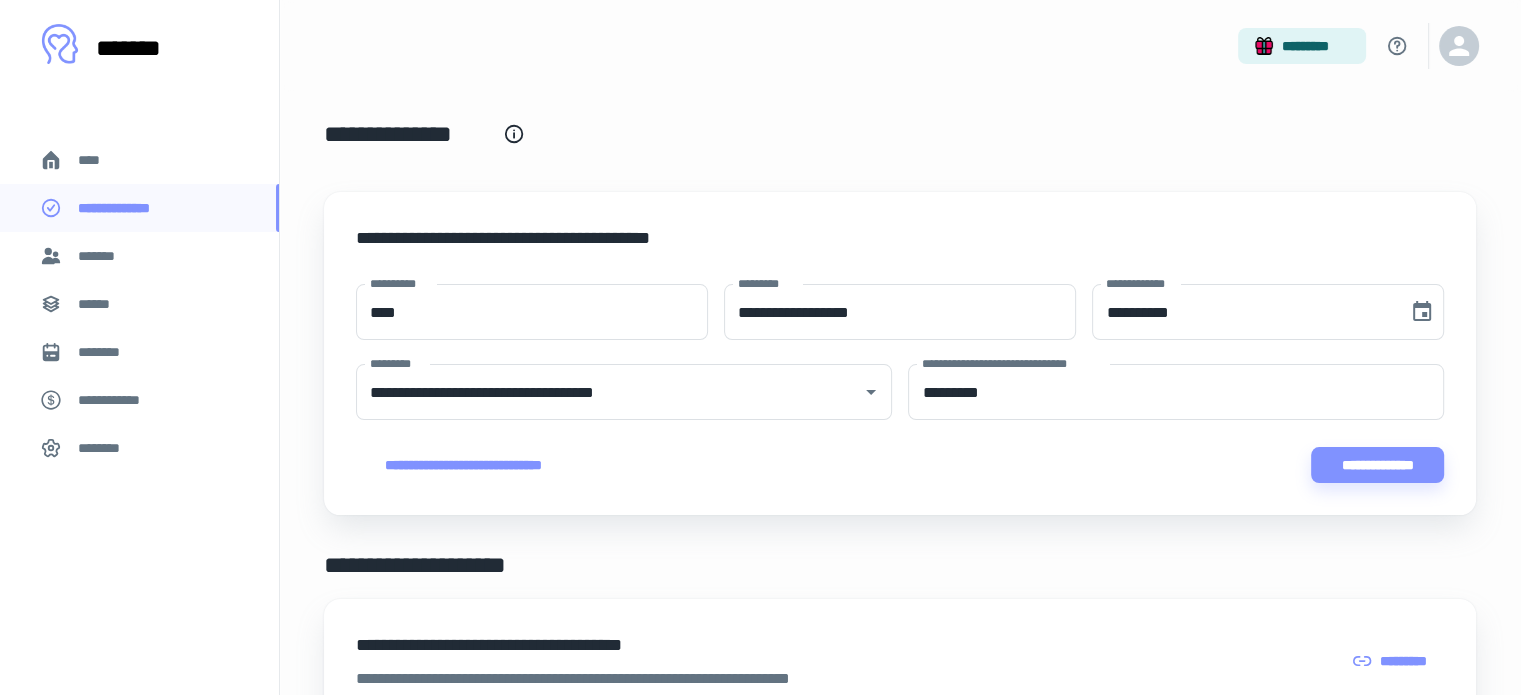click on "**********" at bounding box center [900, 254] 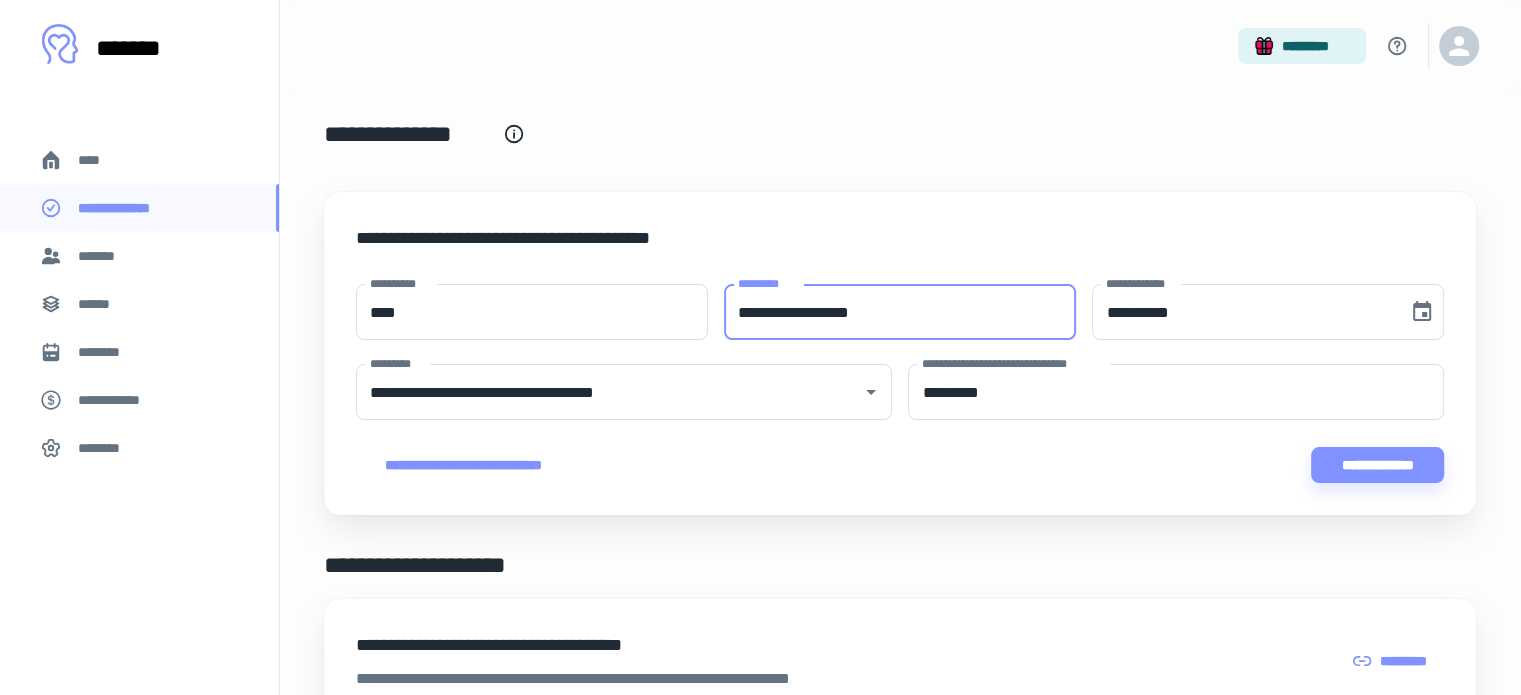 click on "**********" at bounding box center [900, 312] 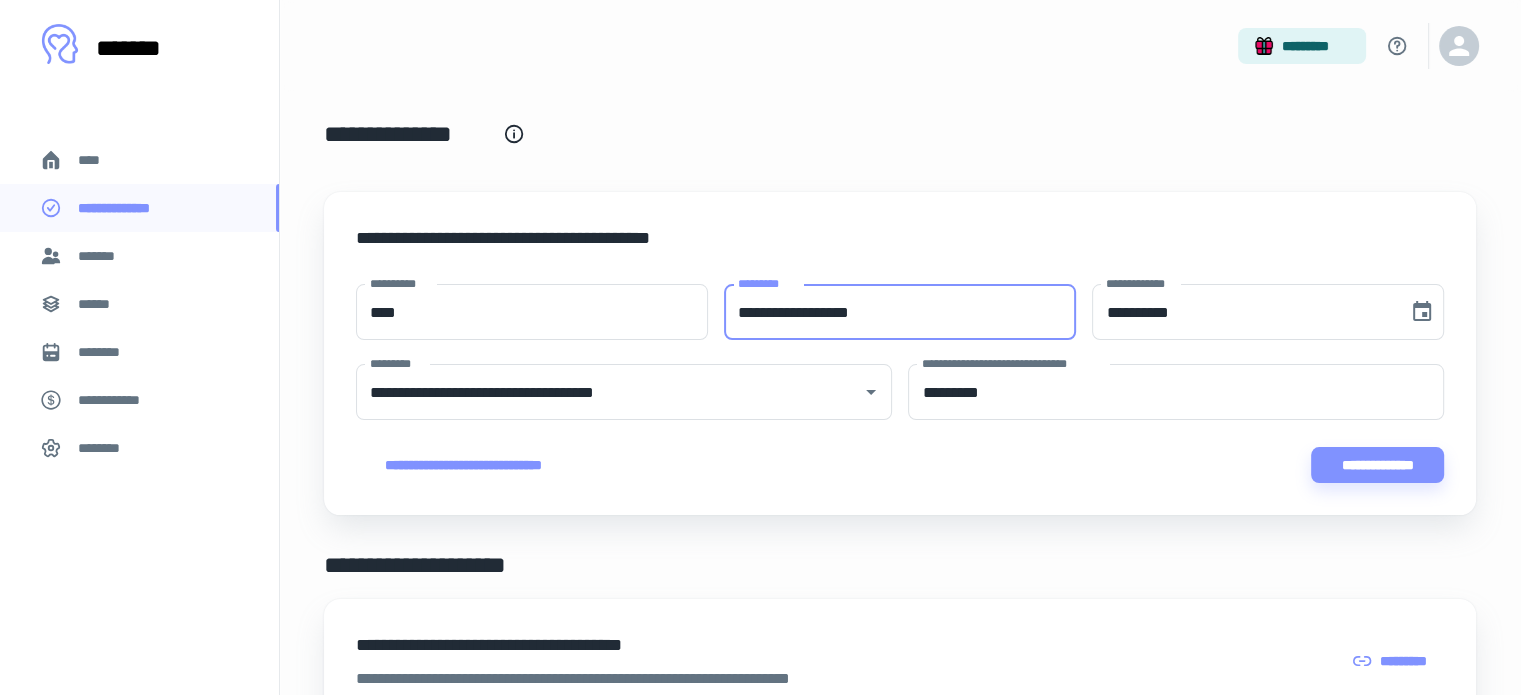 click on "**********" at bounding box center [900, 312] 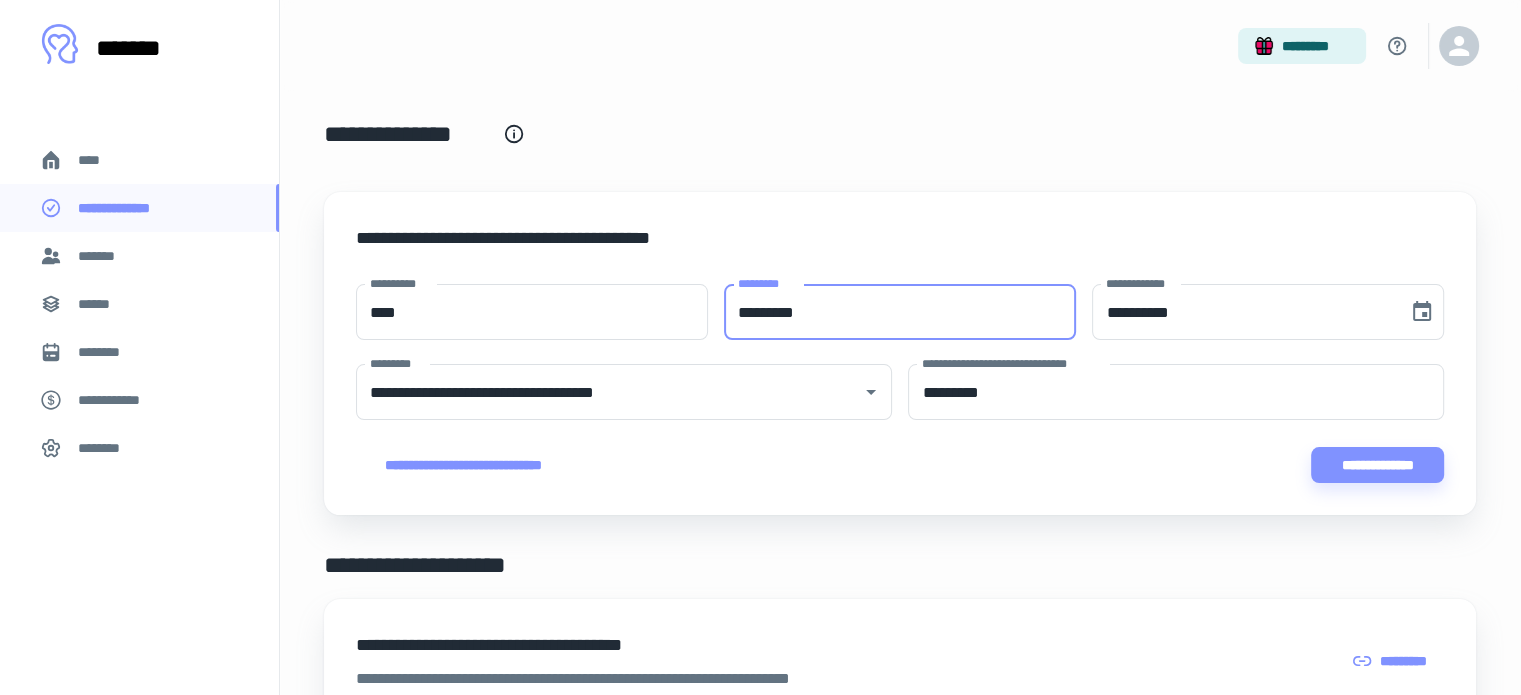 type on "*********" 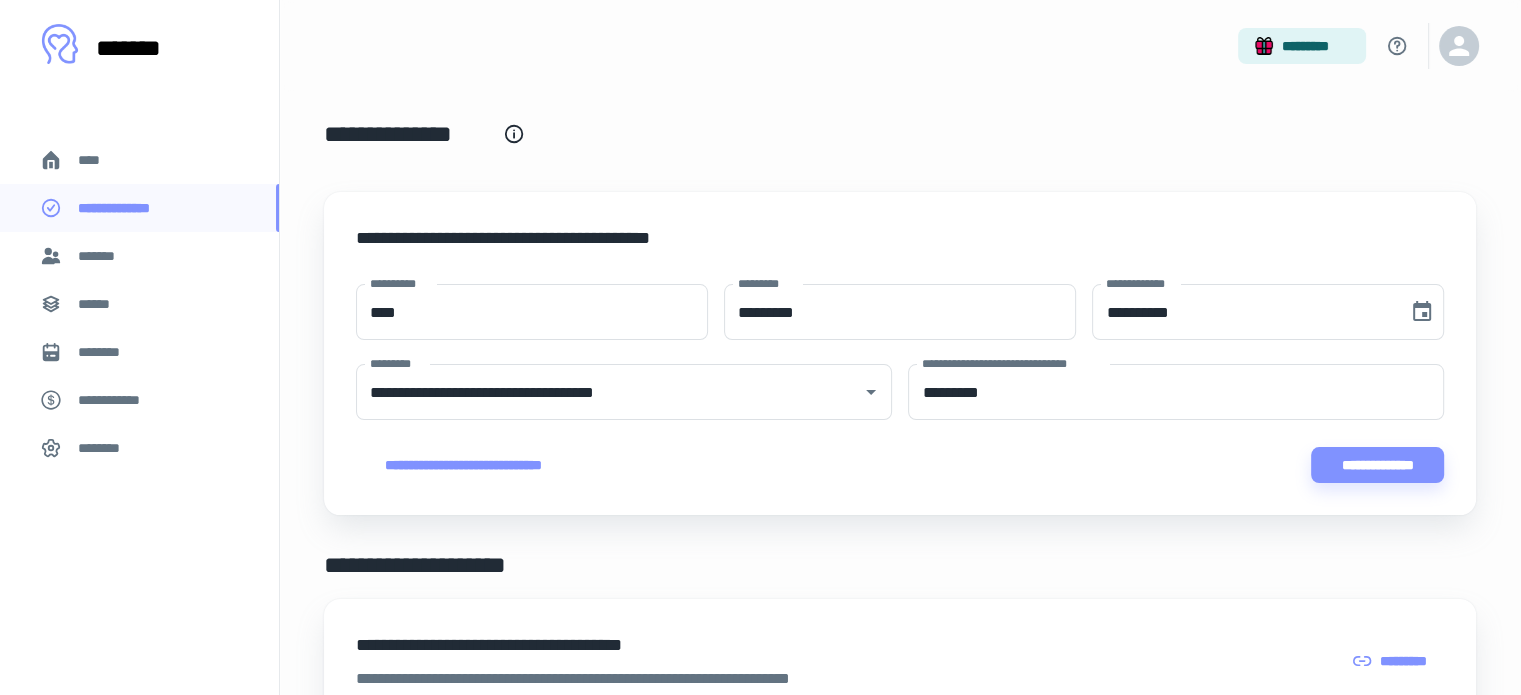 click on "**********" at bounding box center [900, 254] 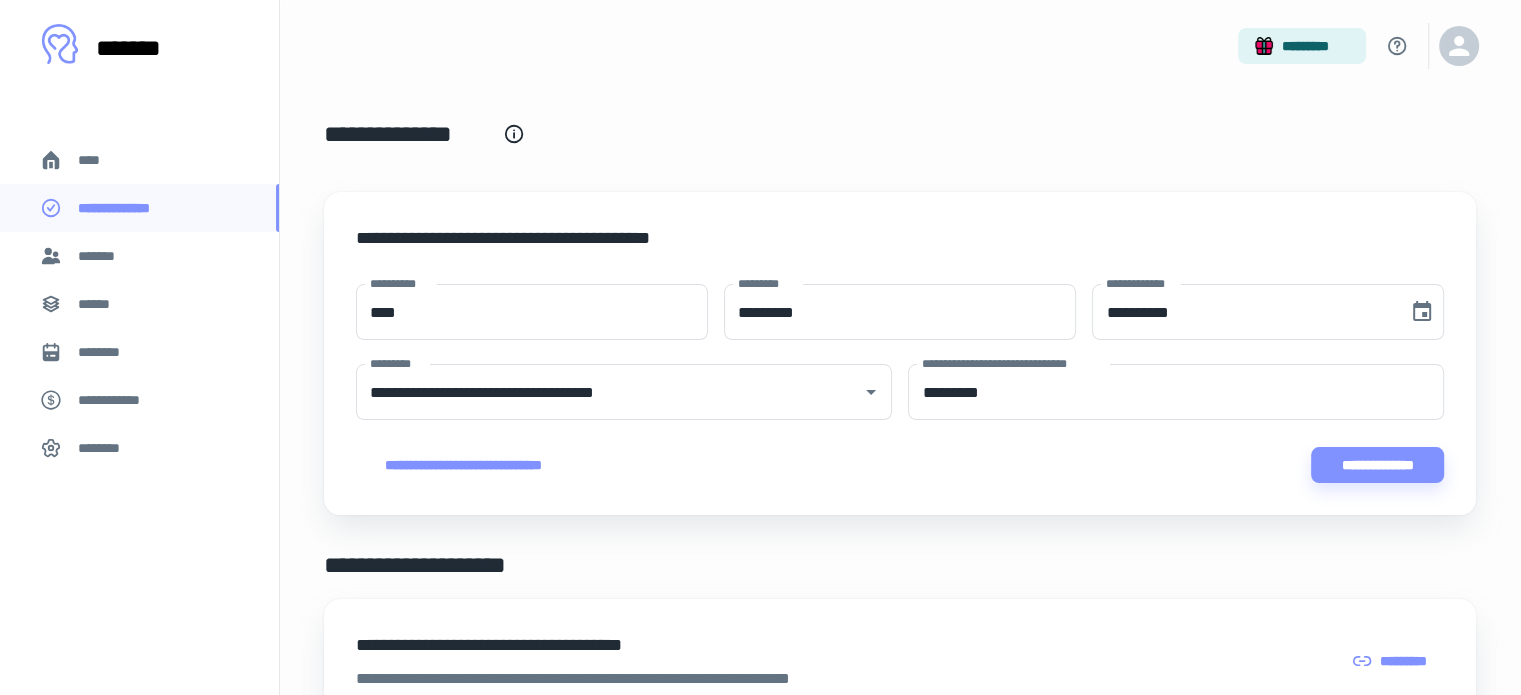 click on "**********" at bounding box center (1378, 465) 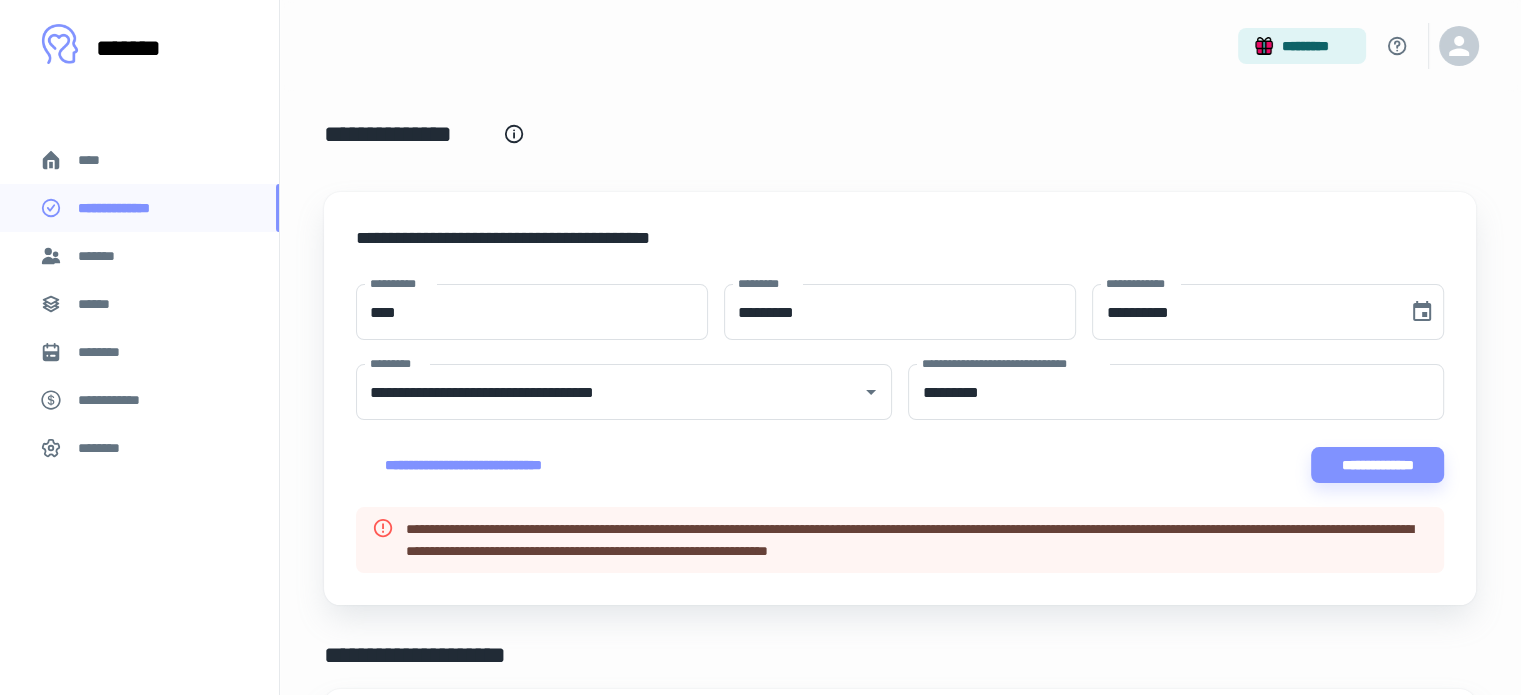 click on "**********" at bounding box center (917, 540) 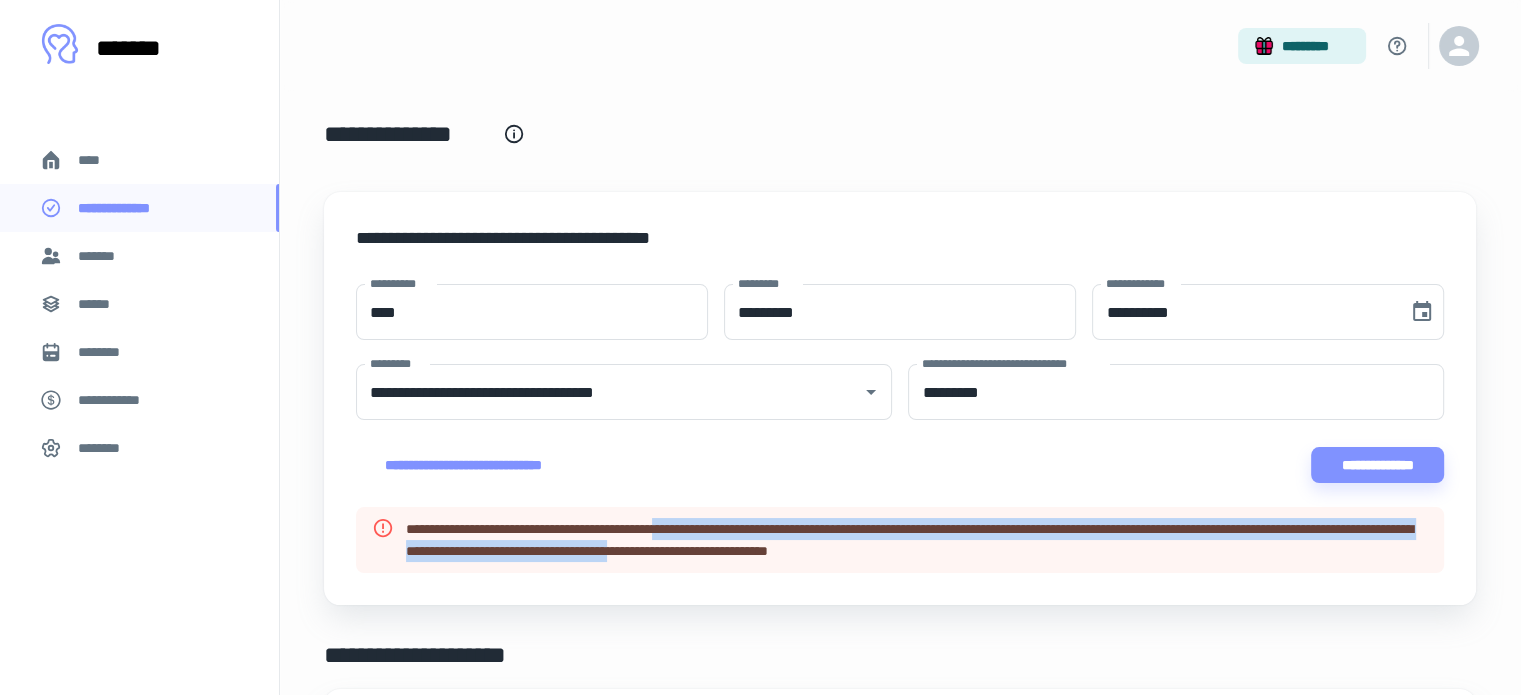 drag, startPoint x: 765, startPoint y: 539, endPoint x: 939, endPoint y: 540, distance: 174.00287 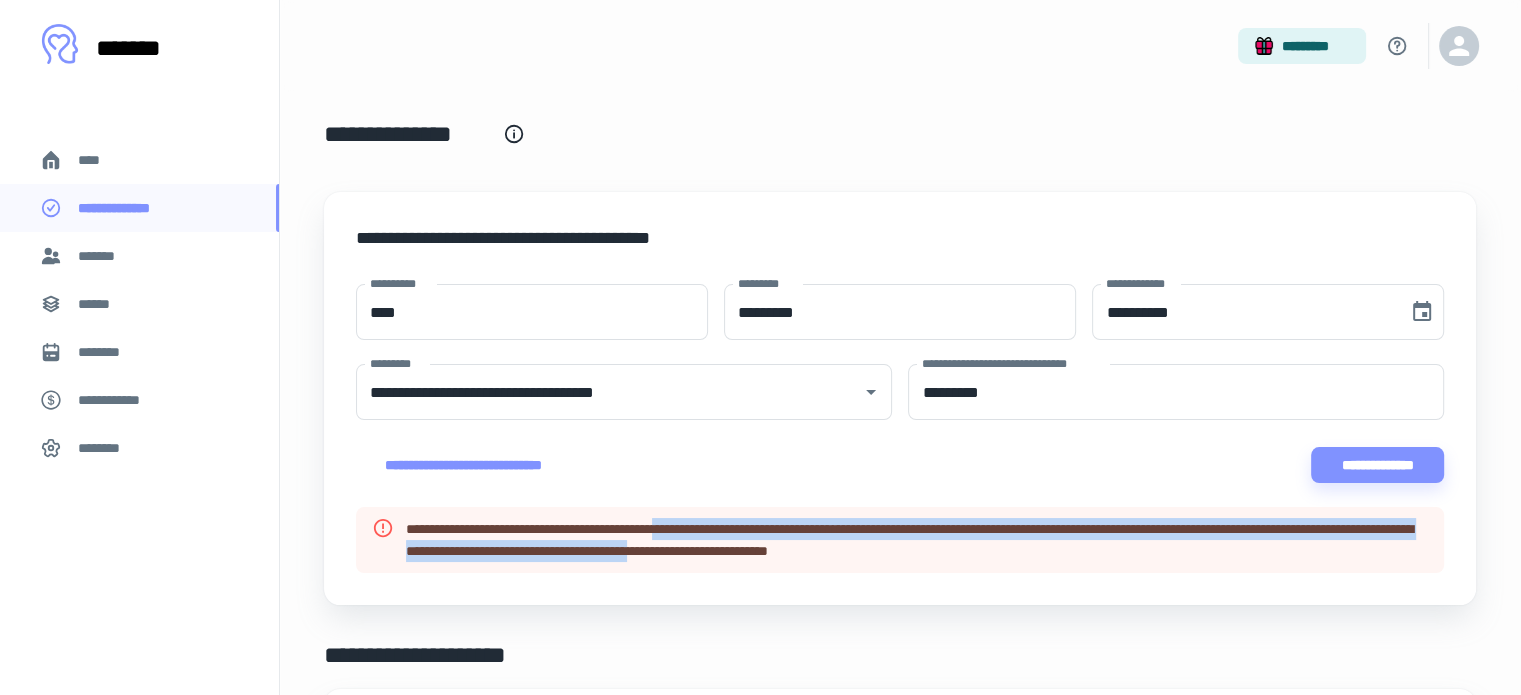 click on "**********" at bounding box center (917, 540) 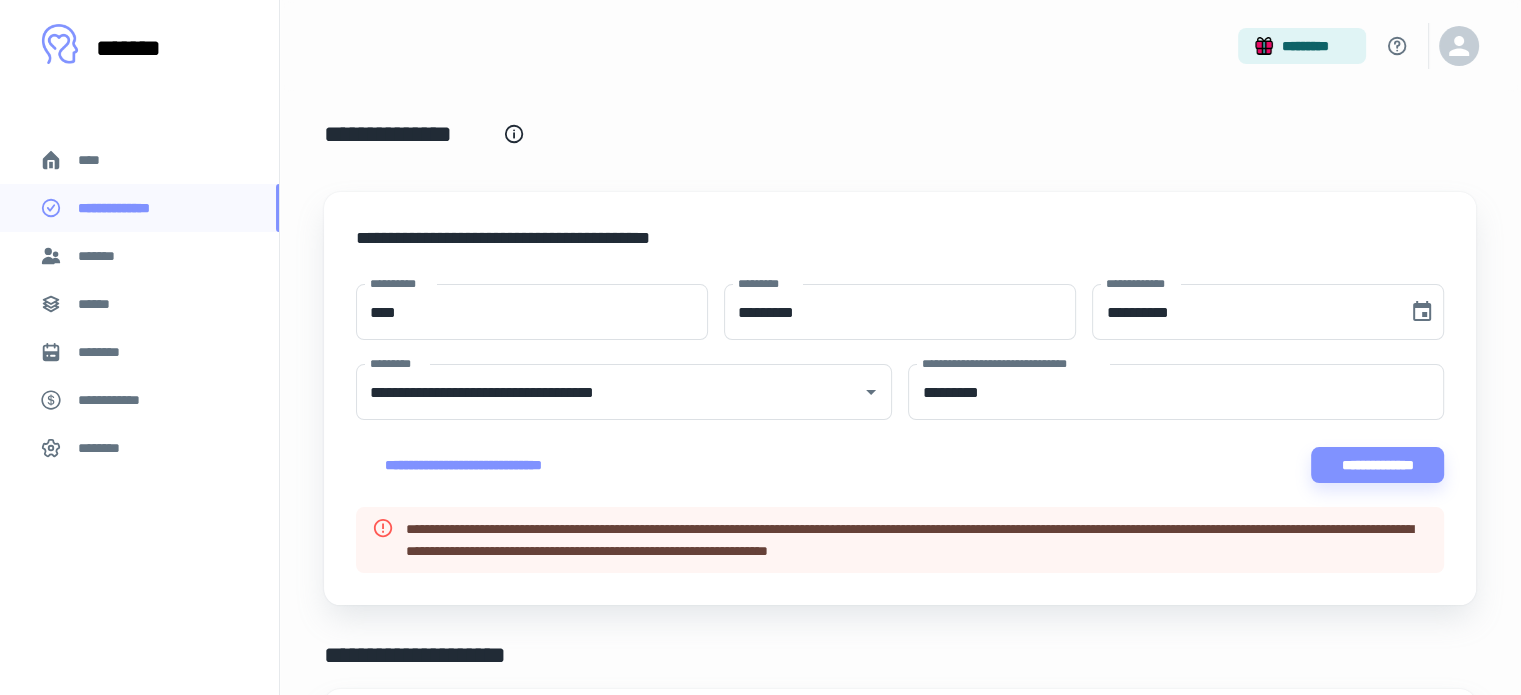 click on "**********" at bounding box center (917, 540) 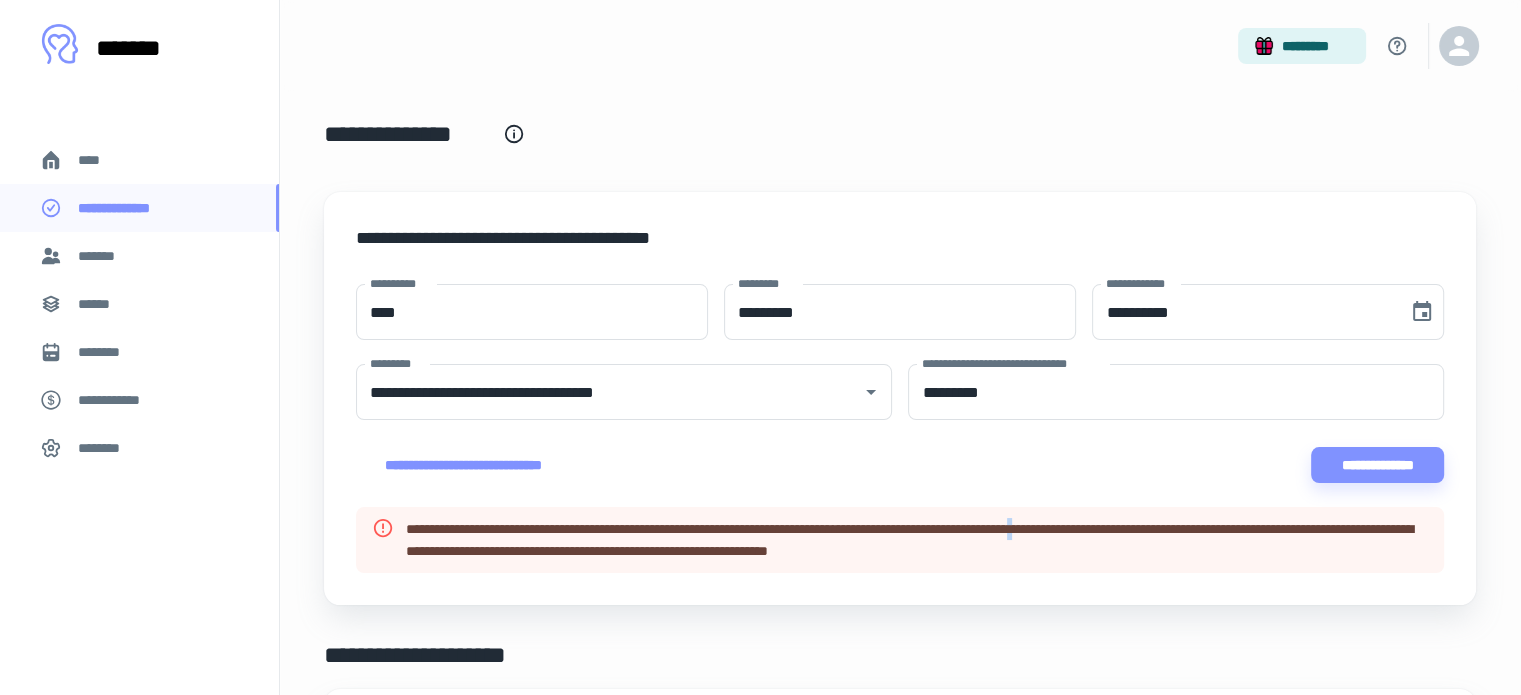 drag, startPoint x: 1176, startPoint y: 534, endPoint x: 1158, endPoint y: 533, distance: 18.027756 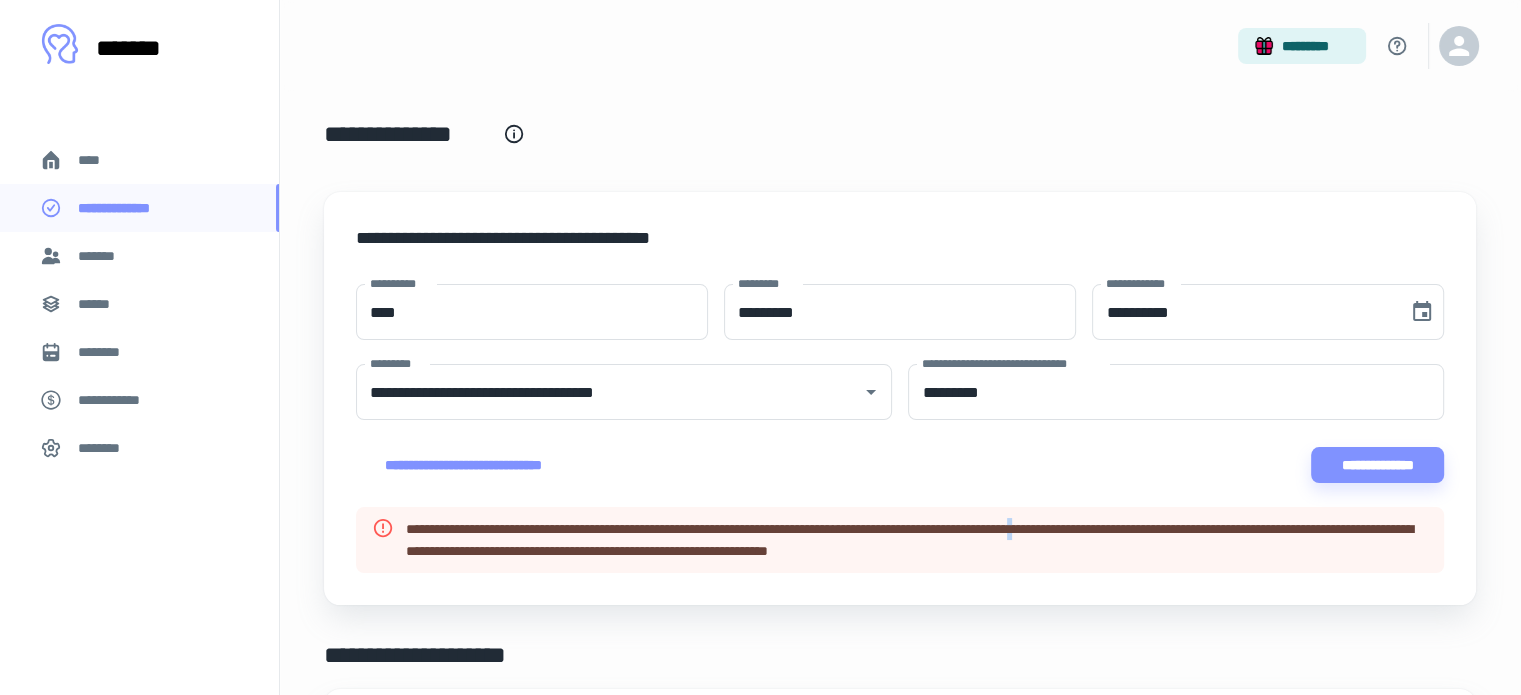 click on "**********" at bounding box center [917, 540] 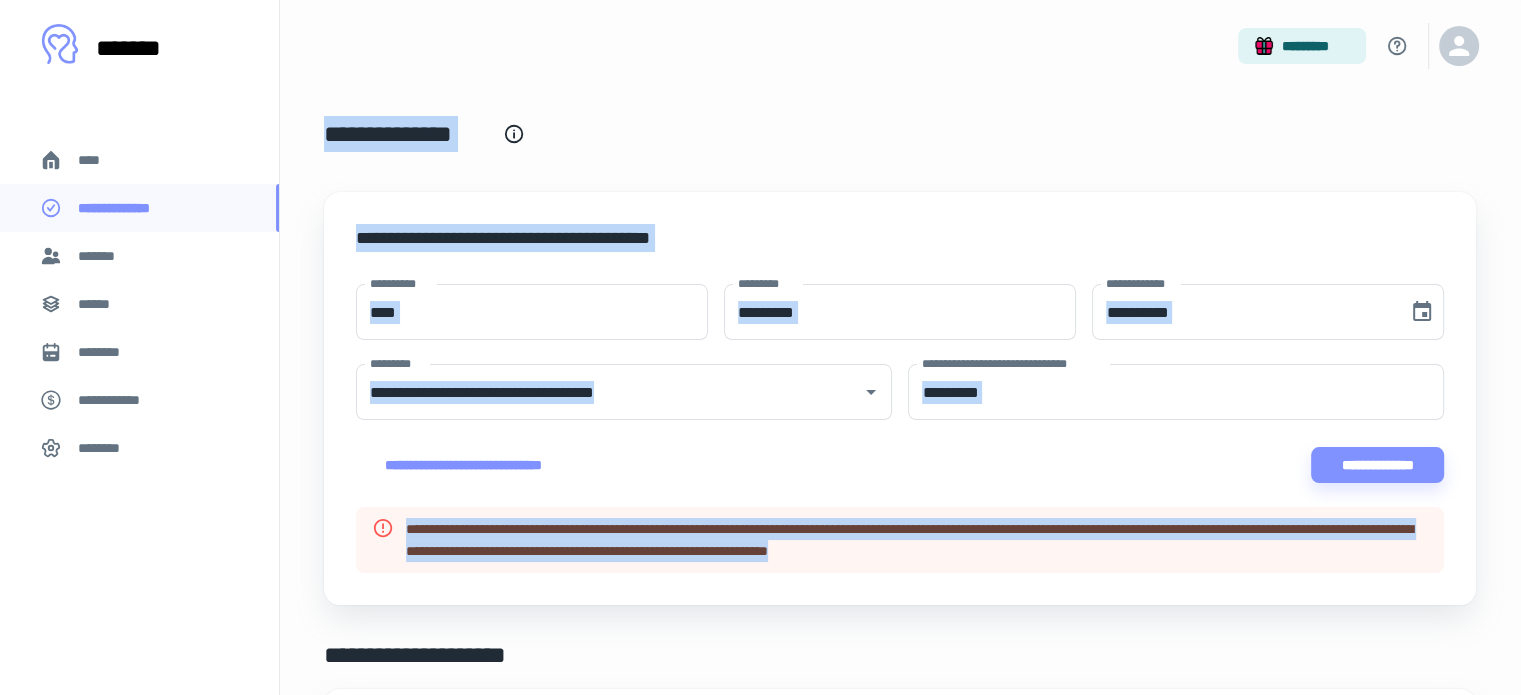 drag, startPoint x: 1160, startPoint y: 548, endPoint x: 278, endPoint y: 491, distance: 883.8399 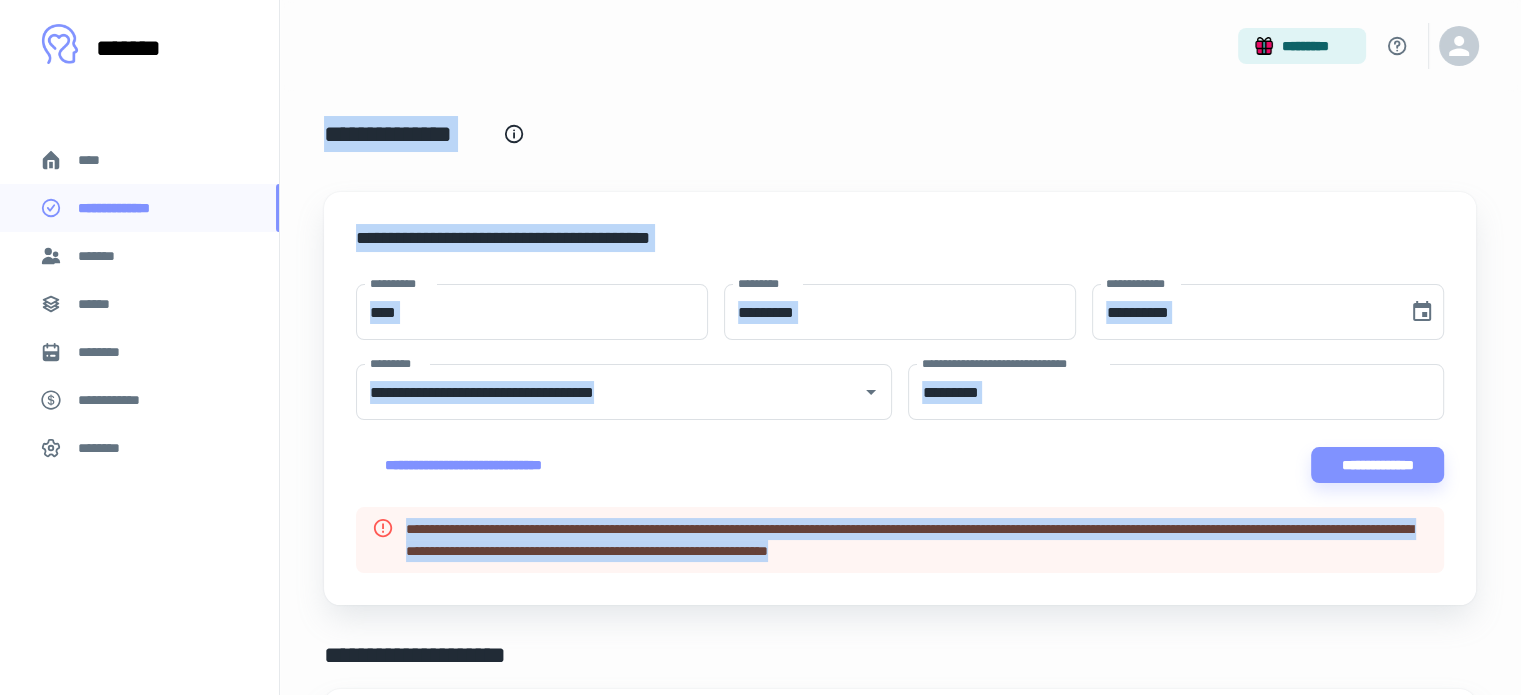 click on "**********" at bounding box center (760, 856) 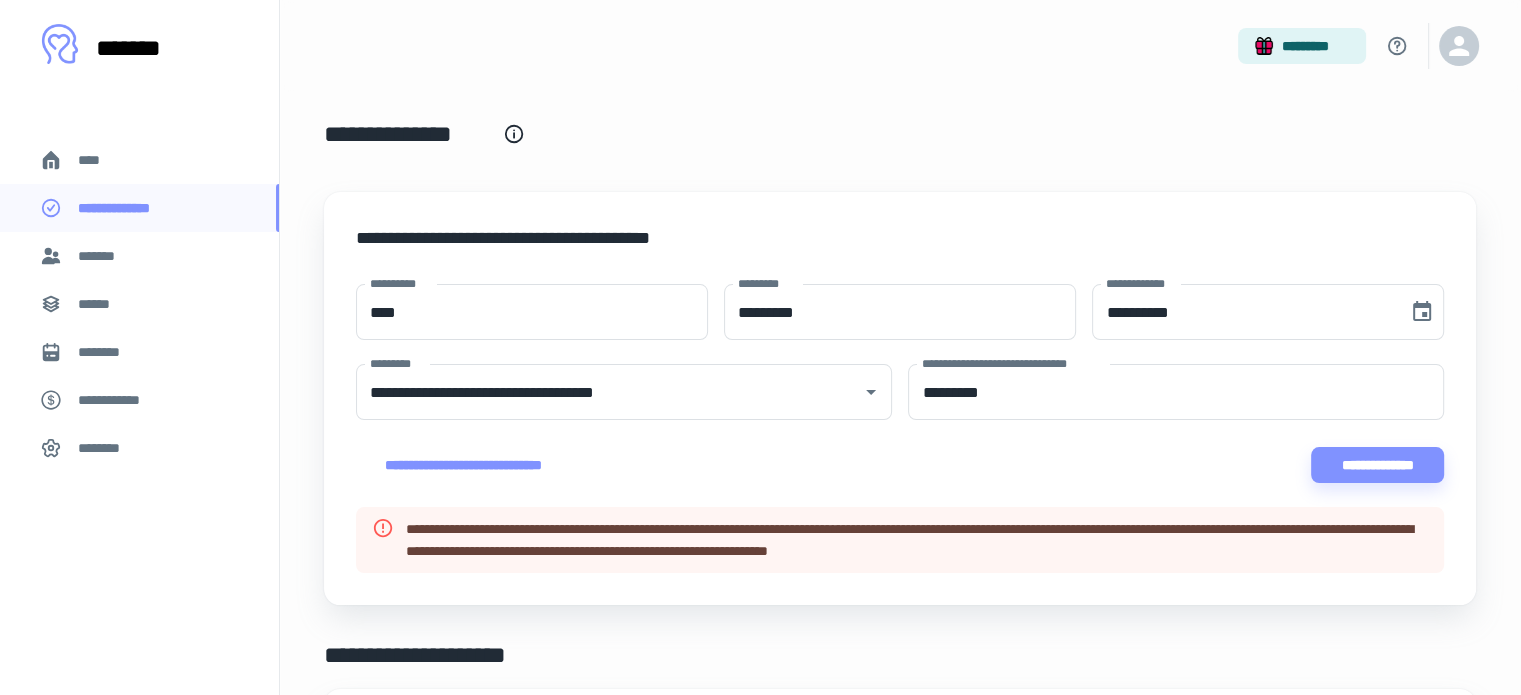 click on "**********" at bounding box center (900, 428) 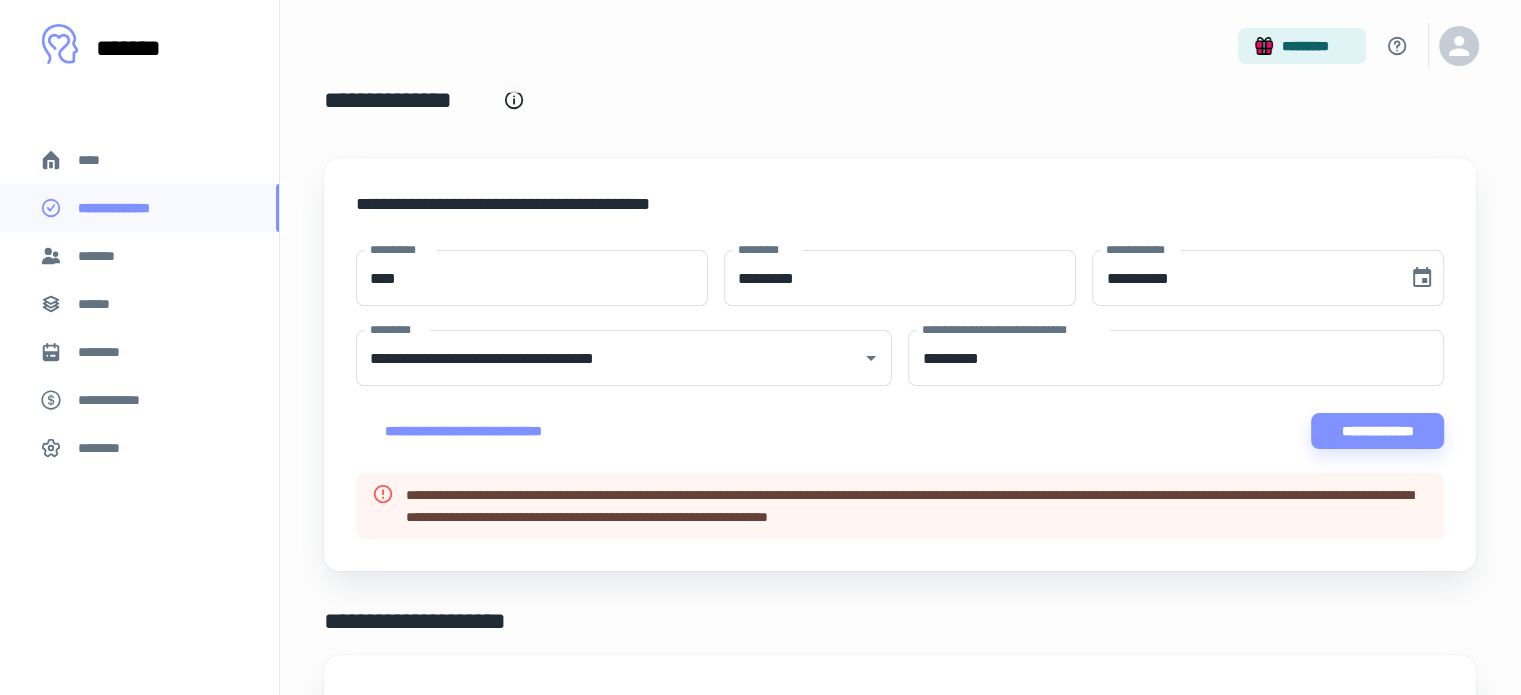 scroll, scrollTop: 0, scrollLeft: 0, axis: both 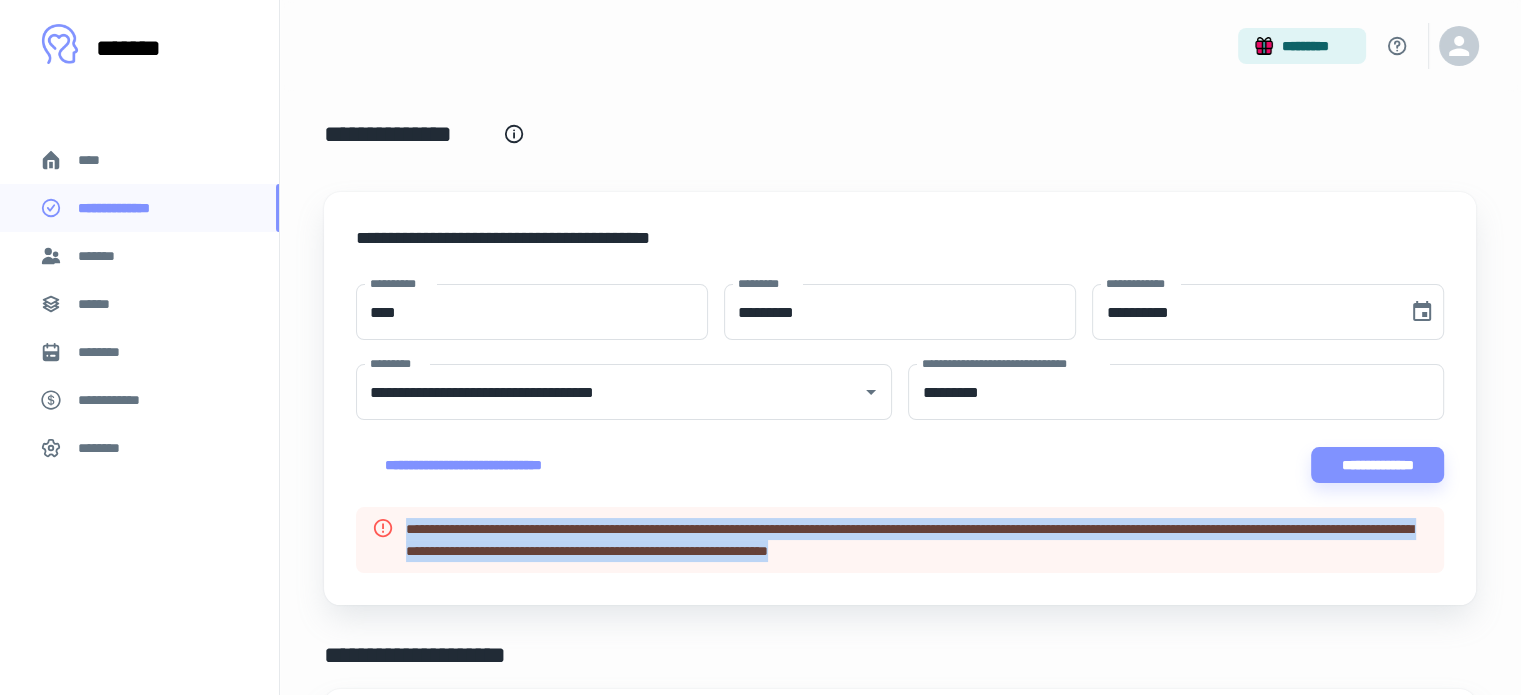drag, startPoint x: 1224, startPoint y: 547, endPoint x: 343, endPoint y: 439, distance: 887.5951 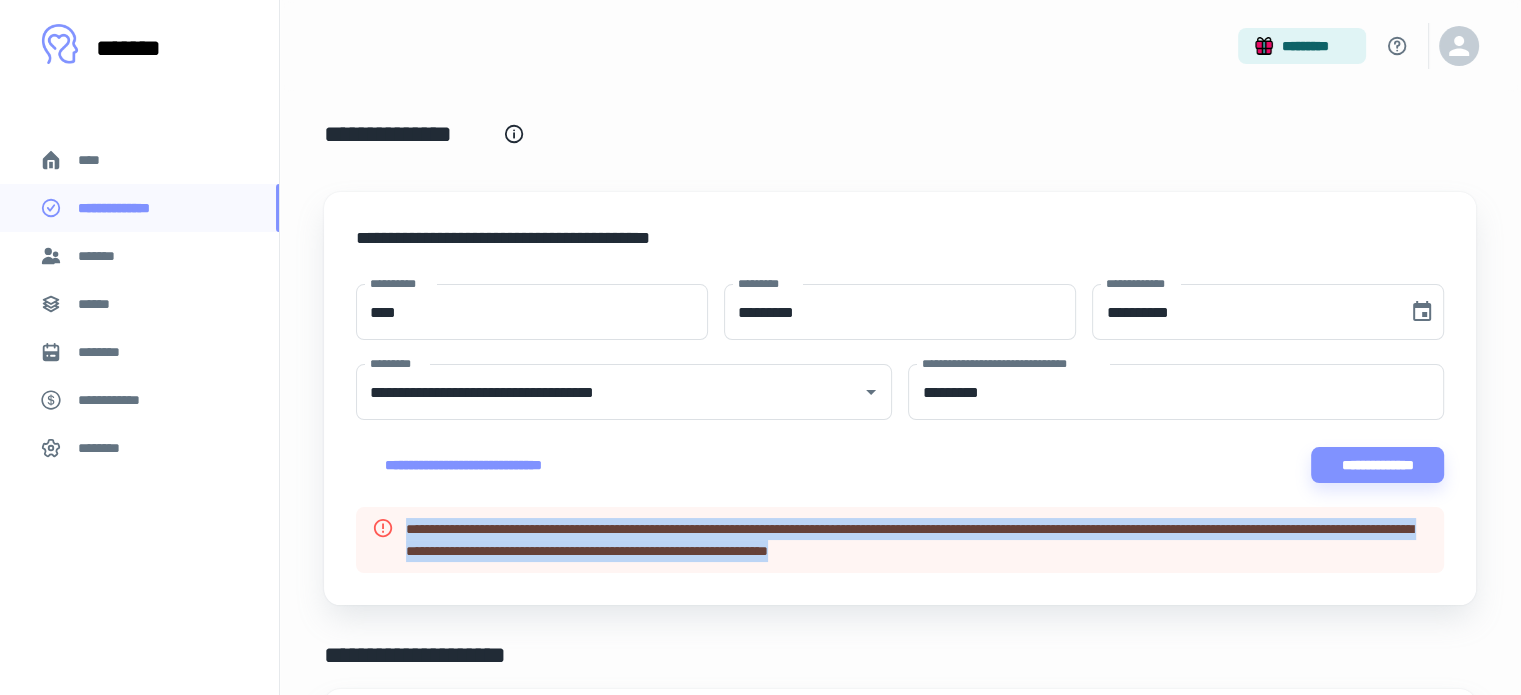 click on "**********" at bounding box center (900, 398) 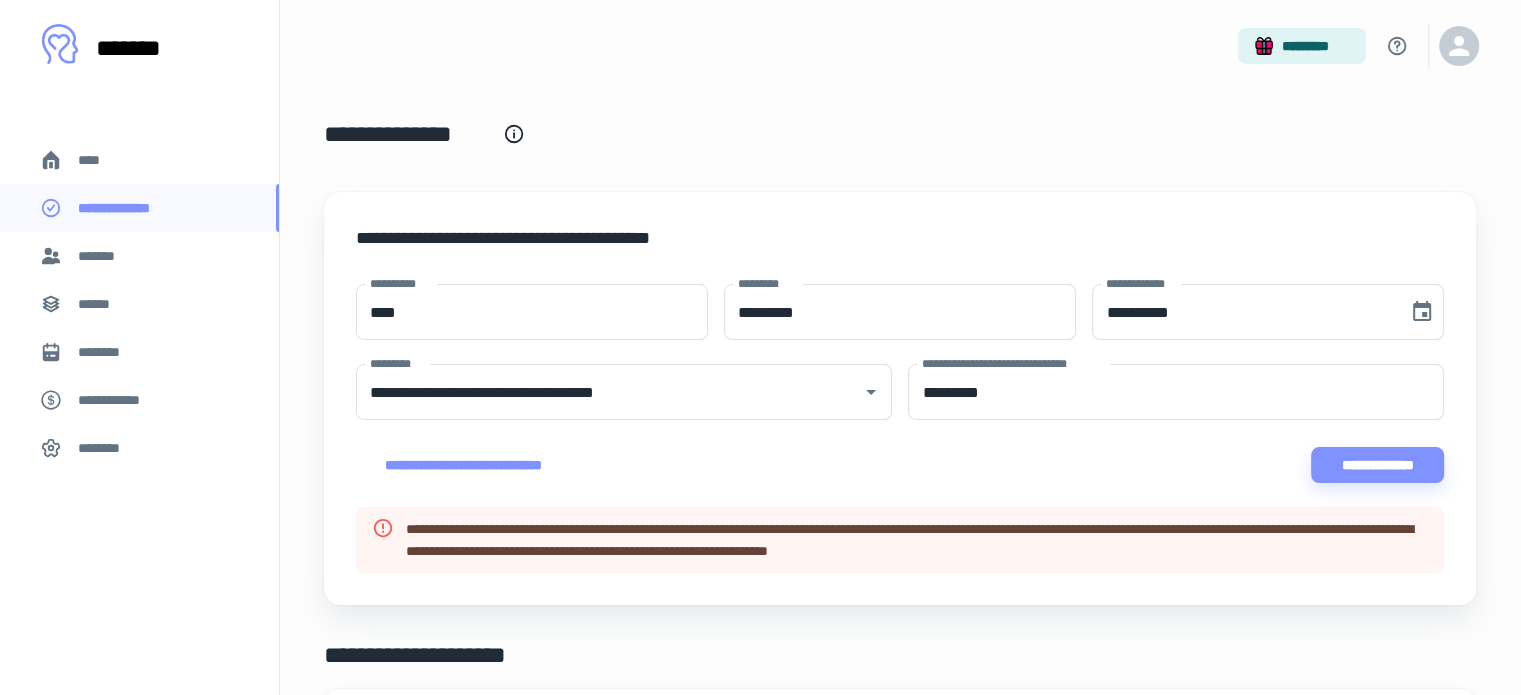 click on "**********" at bounding box center (900, 398) 